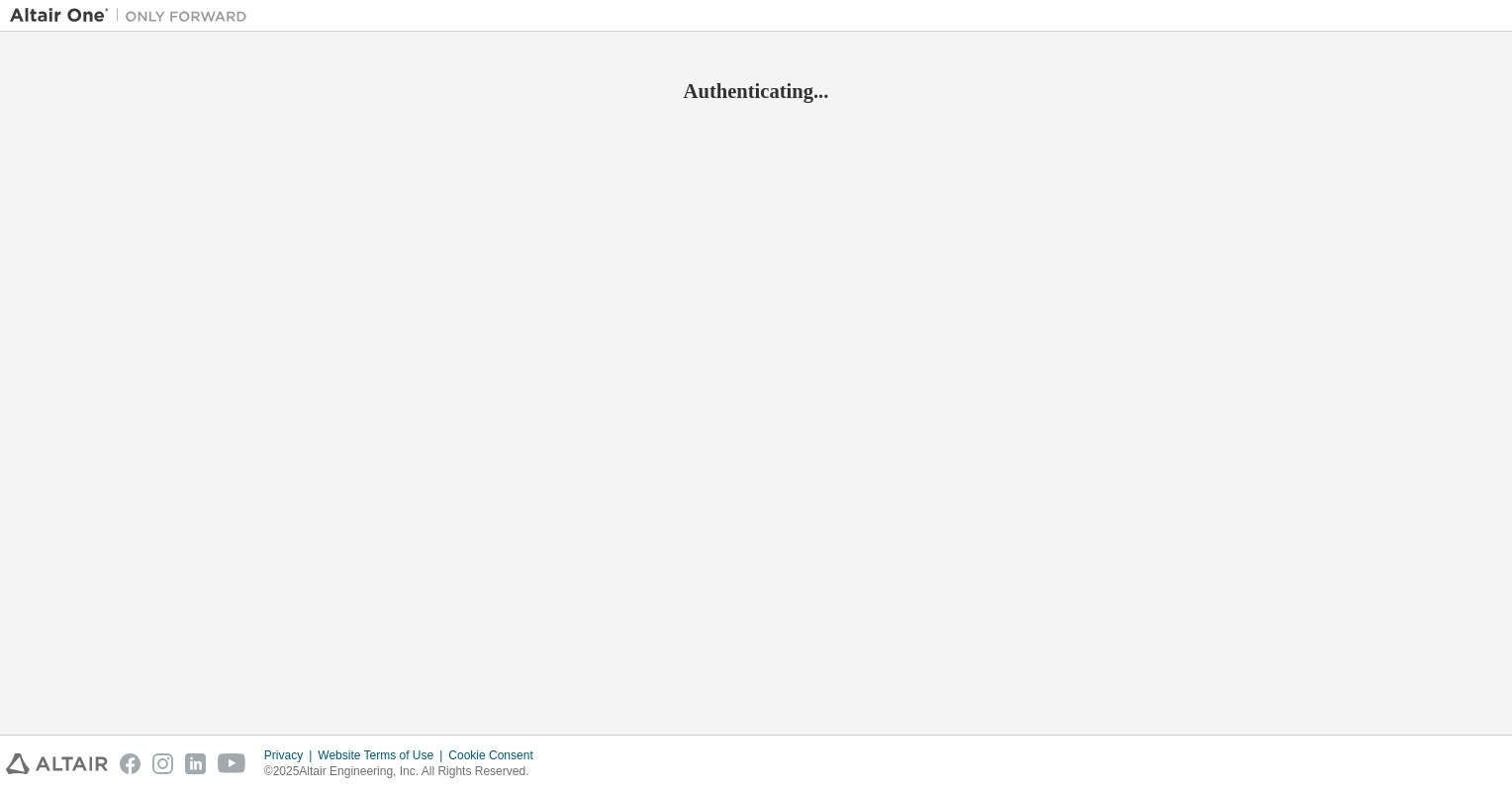scroll, scrollTop: 0, scrollLeft: 0, axis: both 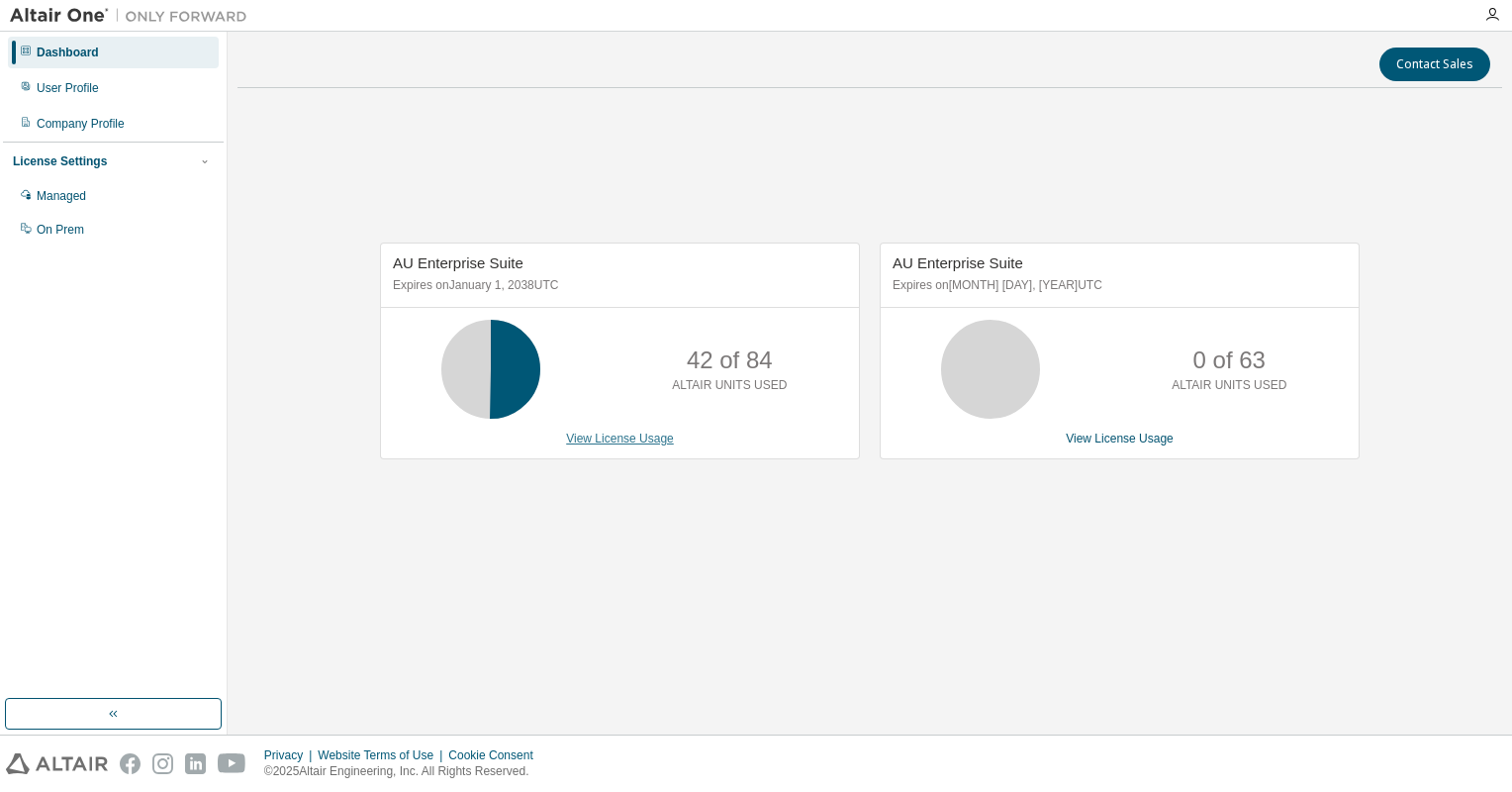 click on "View License Usage" at bounding box center [619, 439] 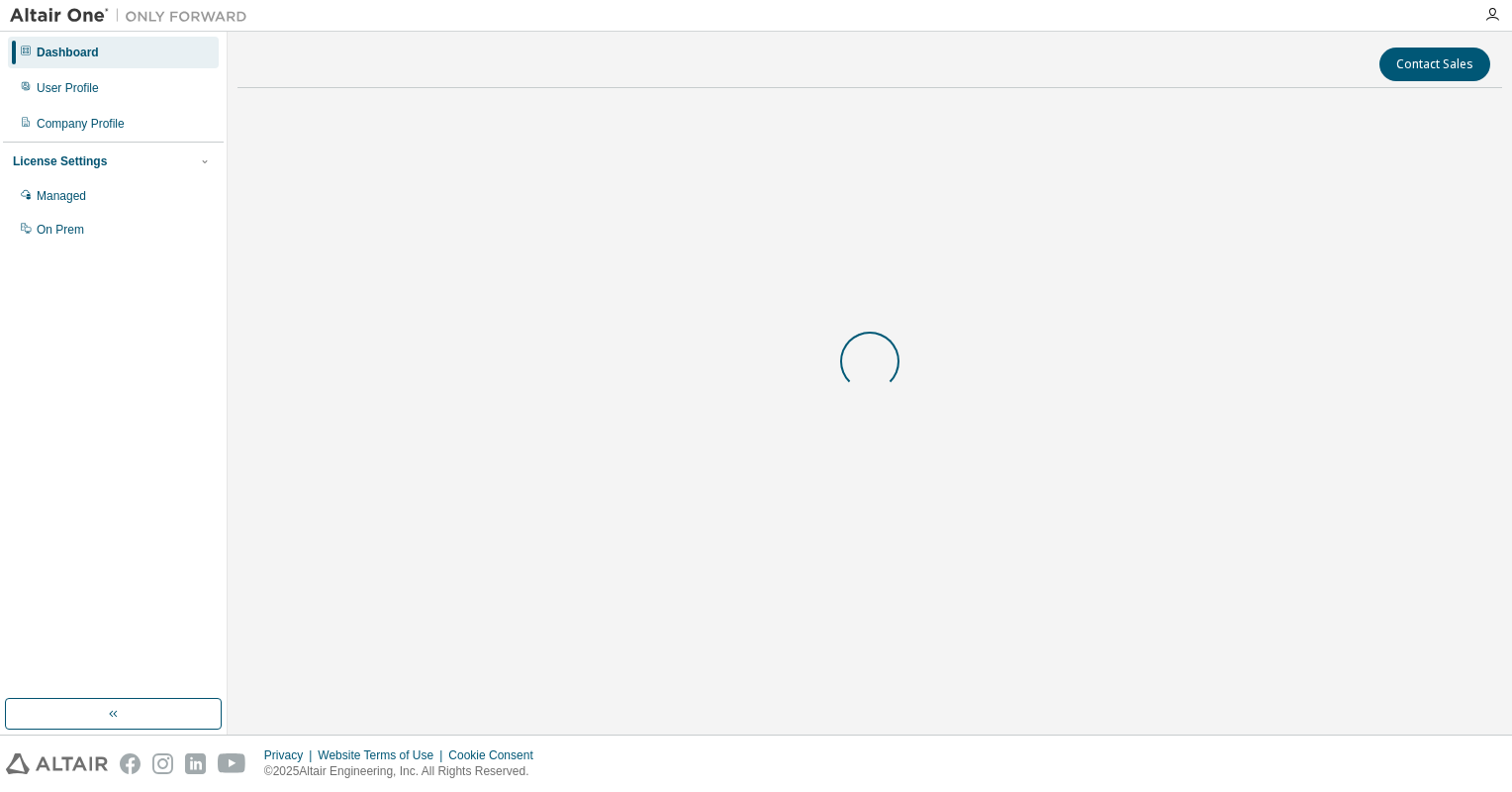 scroll, scrollTop: 0, scrollLeft: 0, axis: both 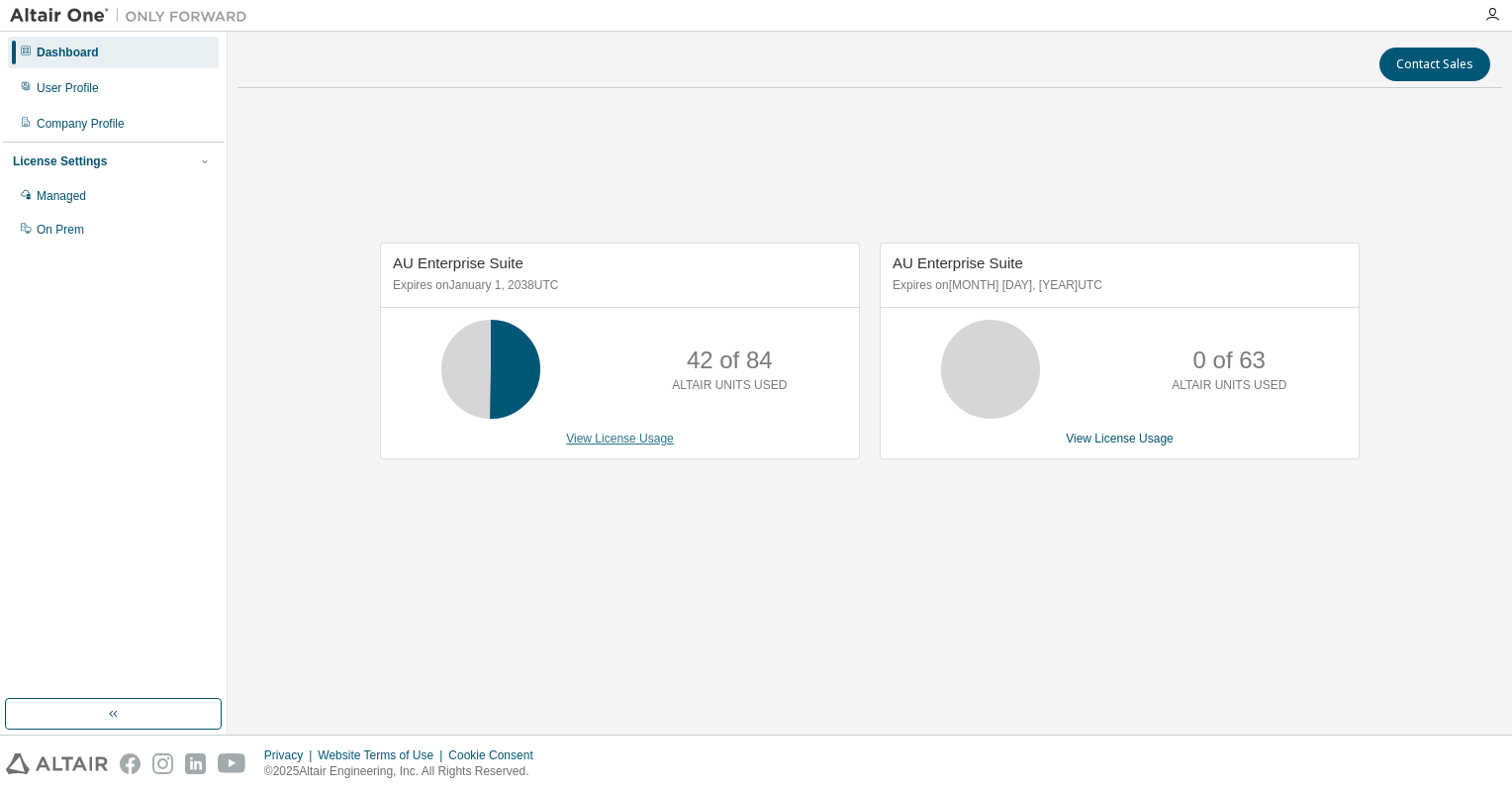 click on "View License Usage" at bounding box center (619, 439) 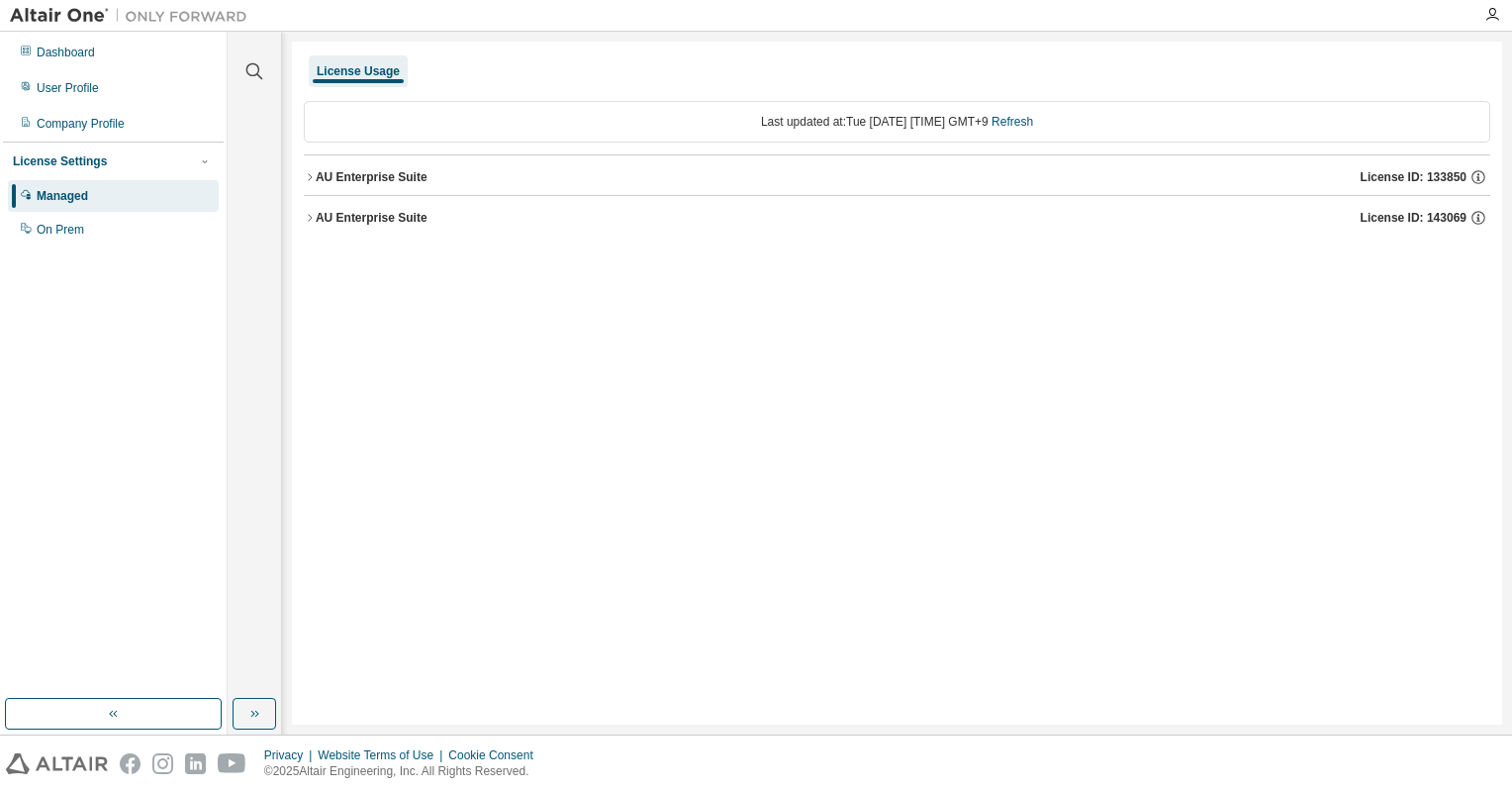 click 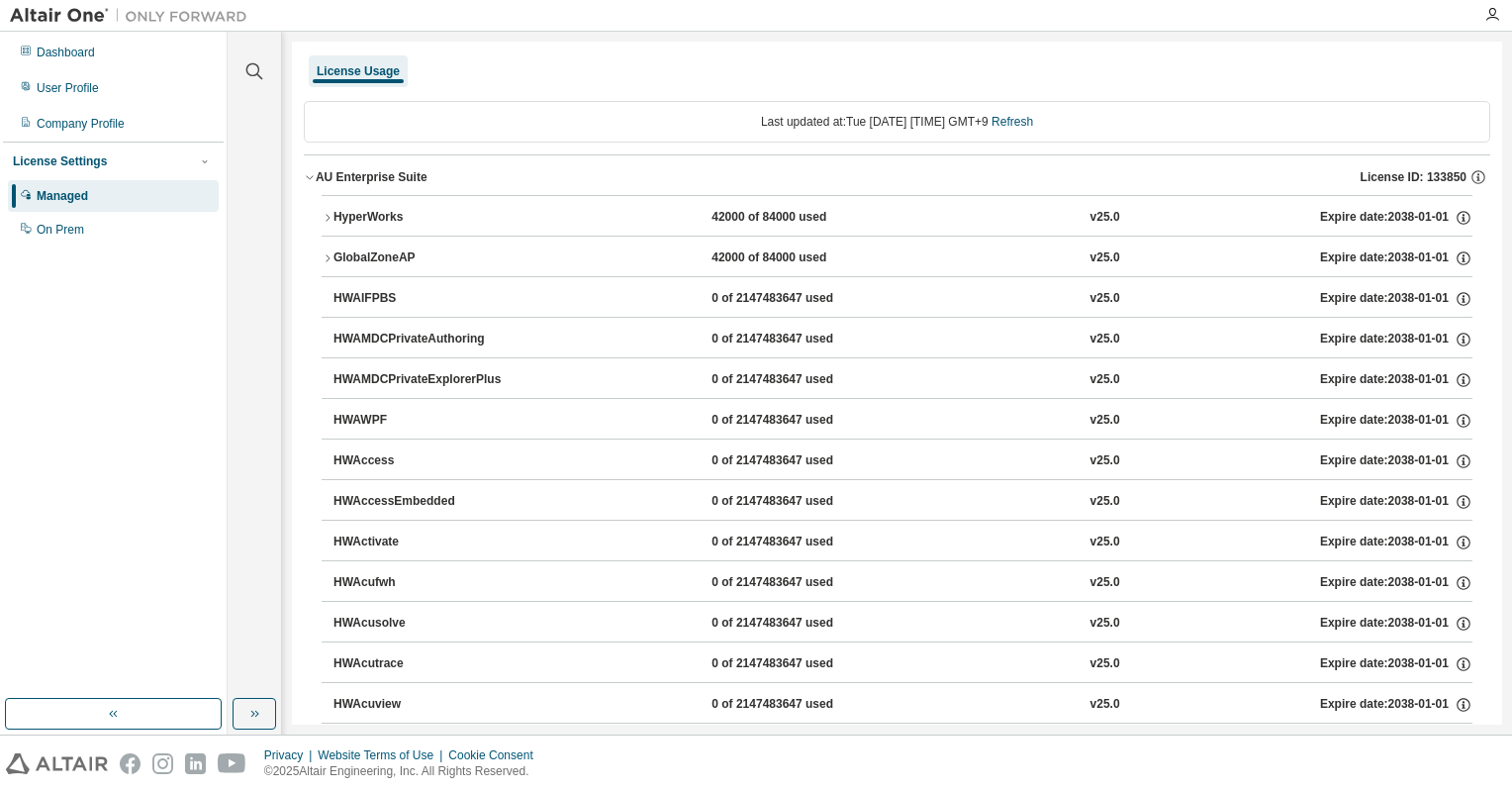 click on "HyperWorks" at bounding box center (423, 218) 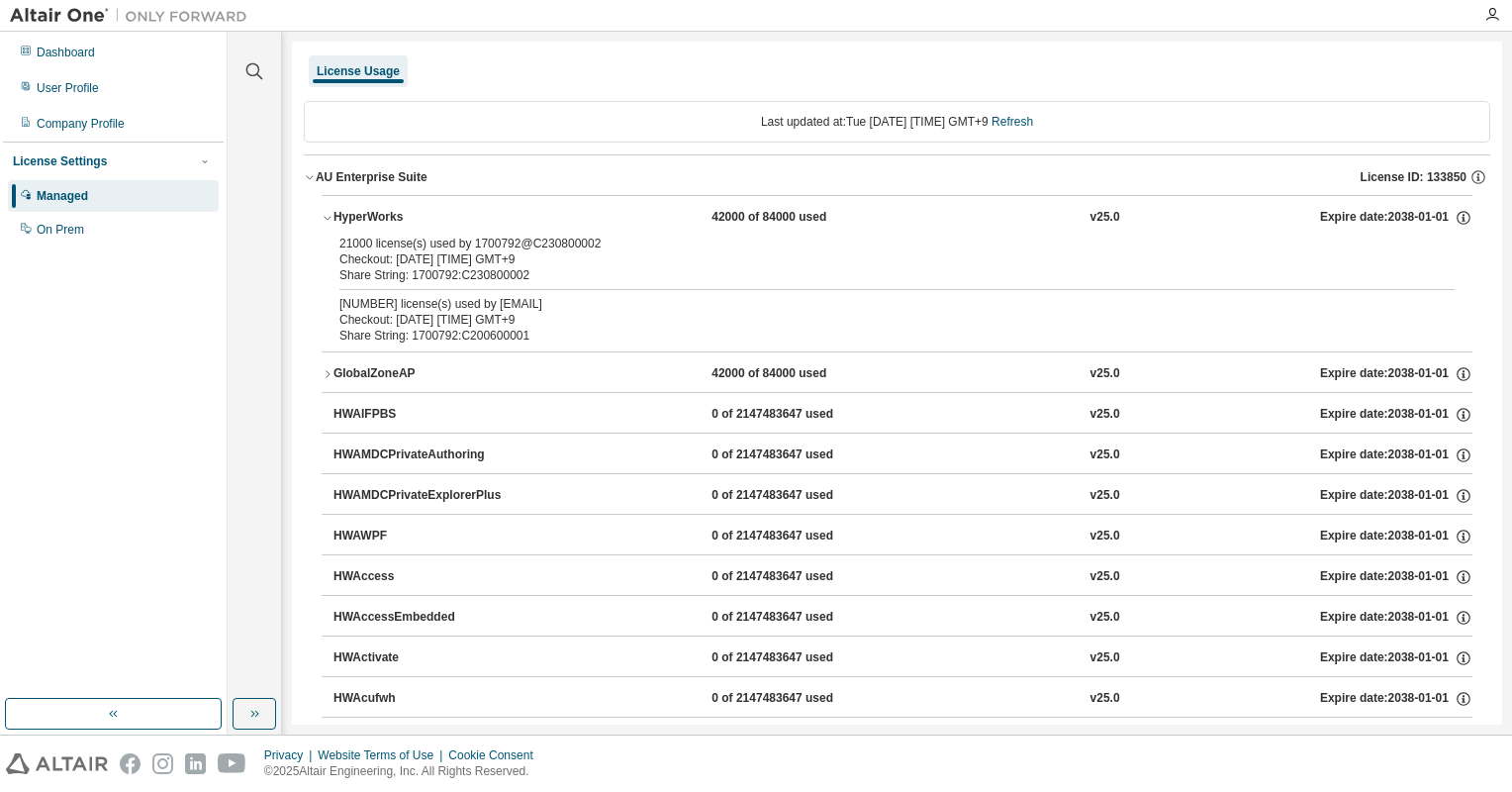 click 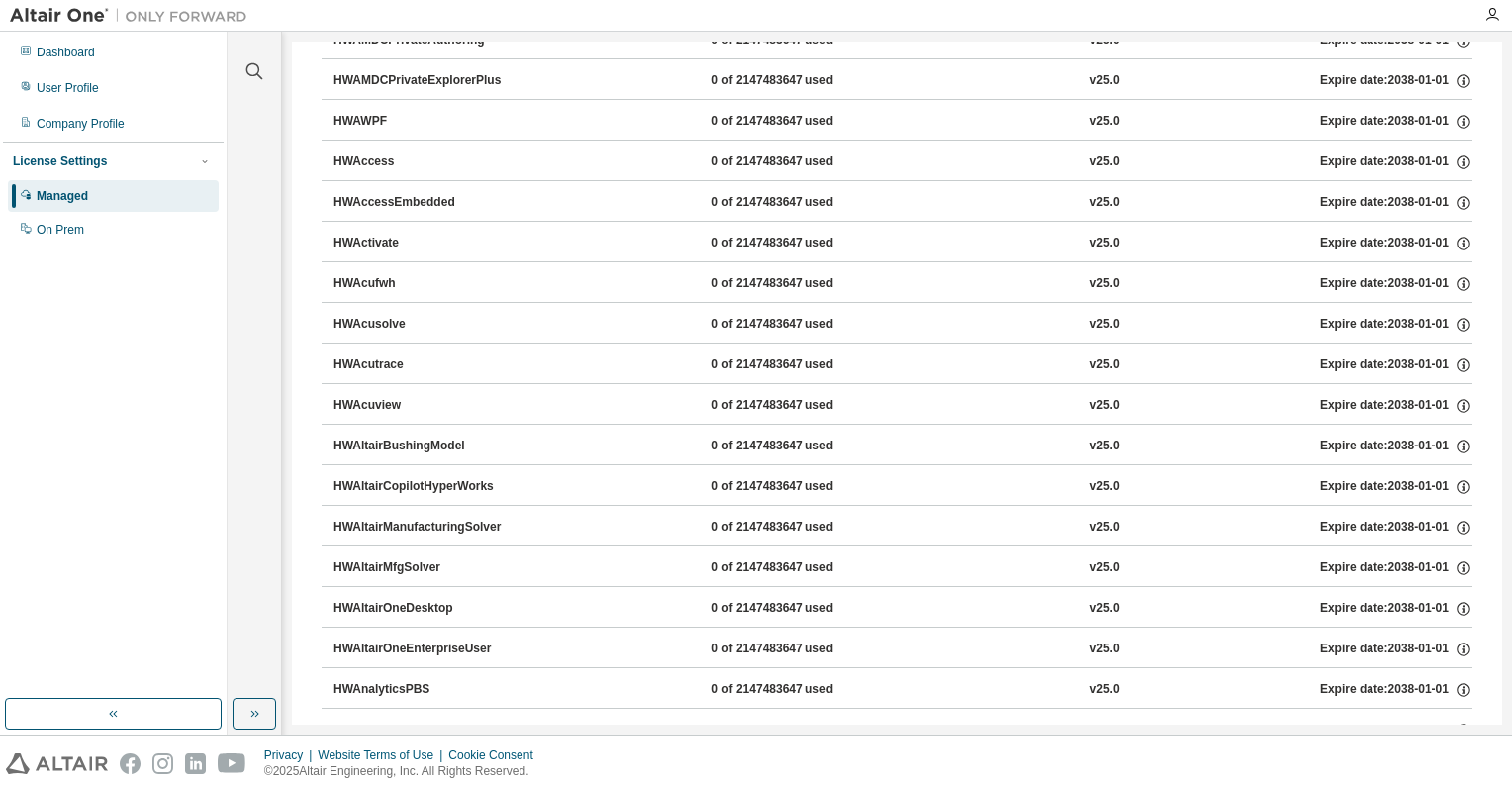 scroll, scrollTop: 0, scrollLeft: 0, axis: both 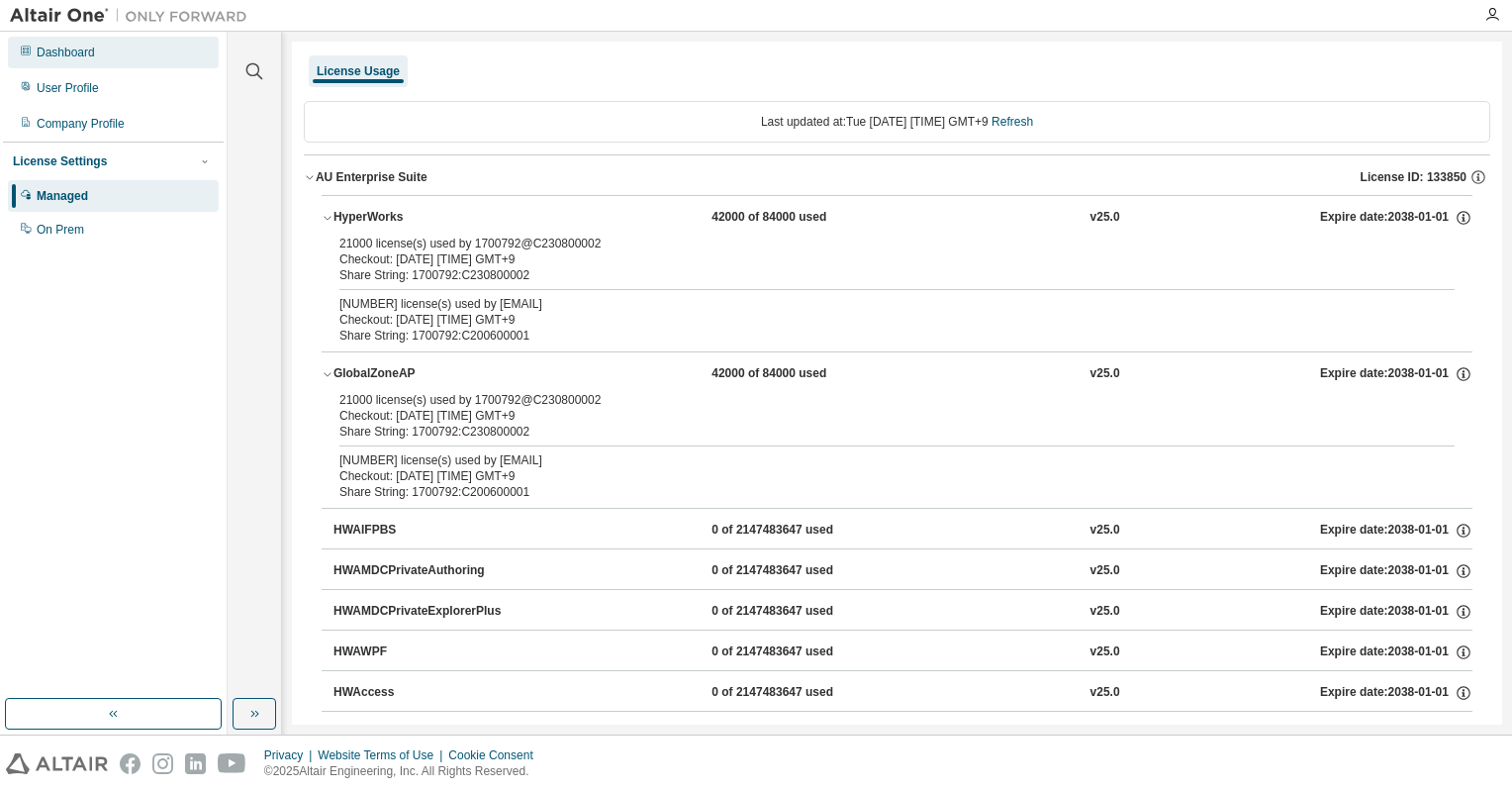 click on "Dashboard" at bounding box center (113, 52) 